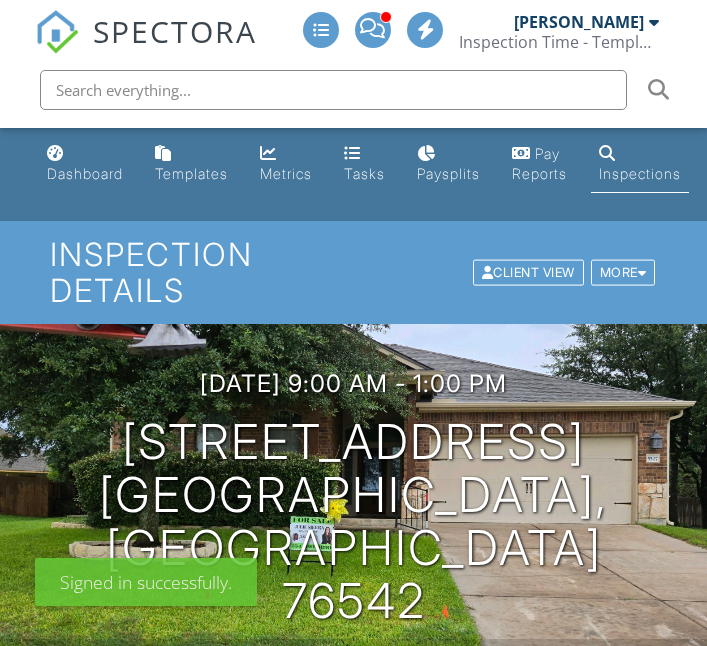 scroll, scrollTop: 0, scrollLeft: 0, axis: both 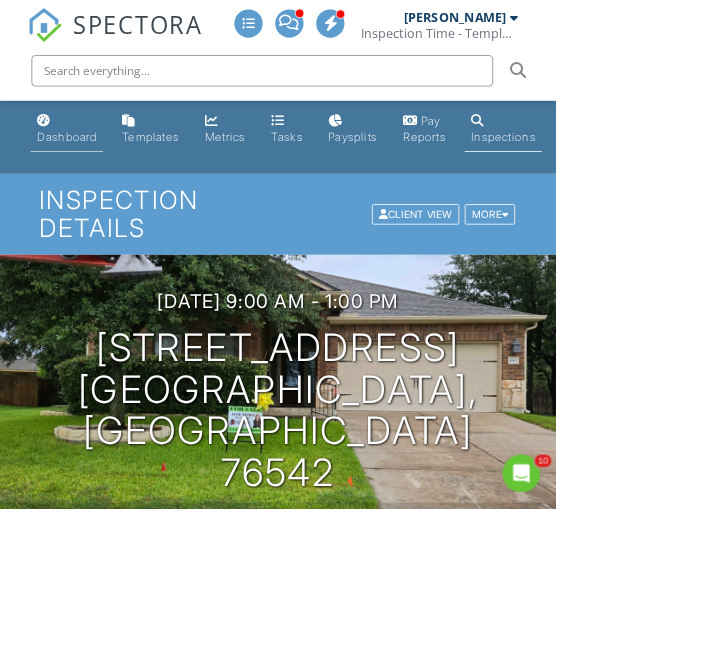 click on "Dashboard" at bounding box center [85, 173] 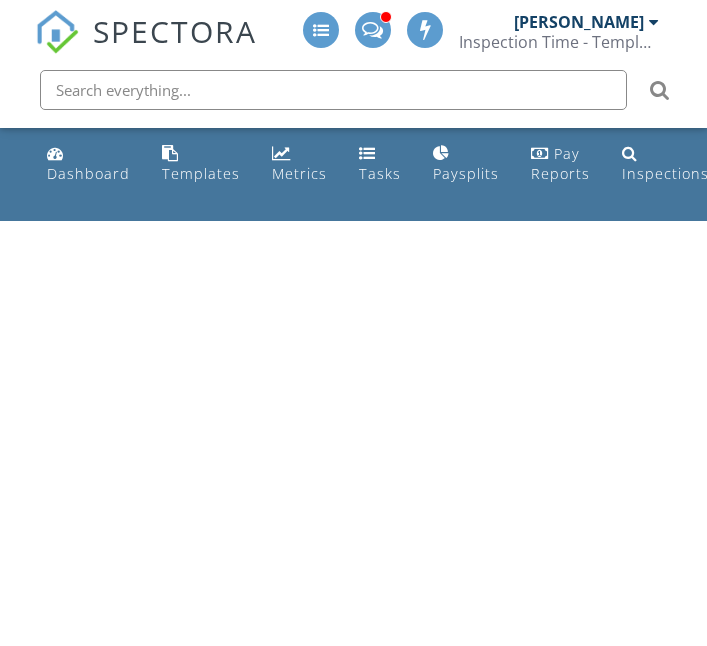 scroll, scrollTop: 0, scrollLeft: 0, axis: both 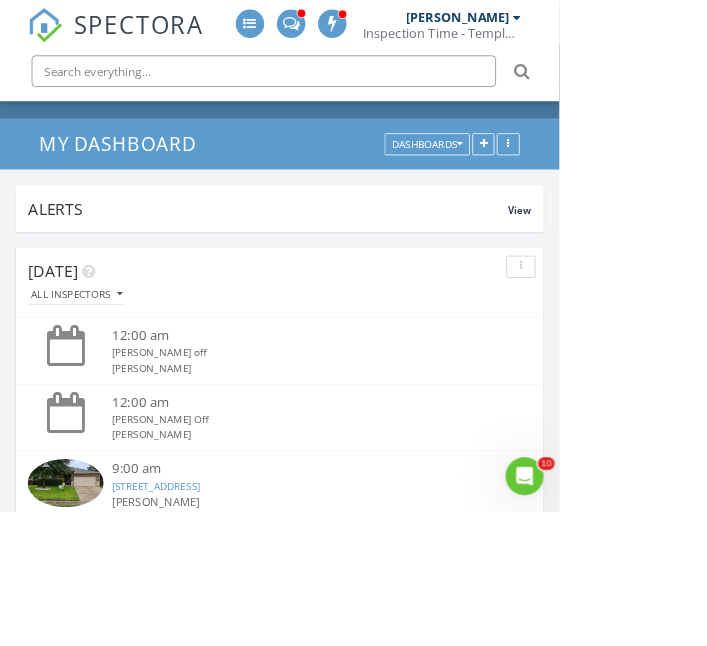 click on "New Quote" at bounding box center [353, 859] 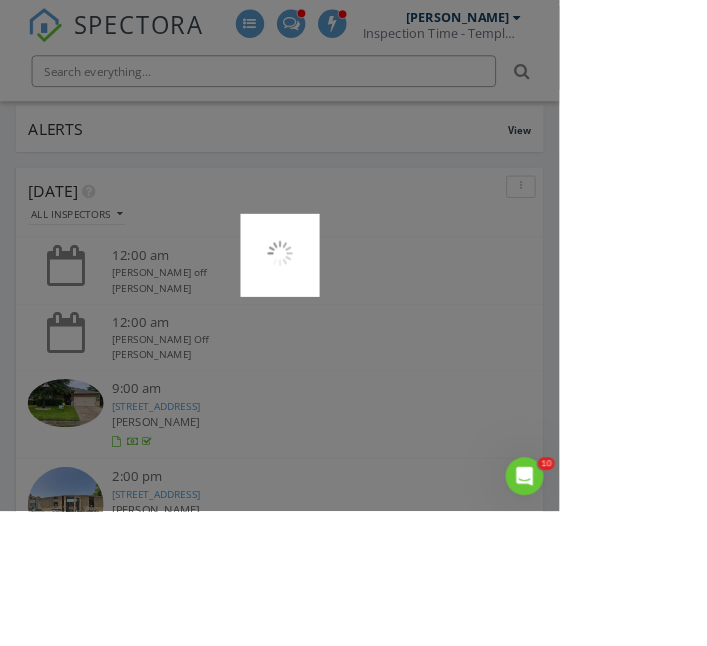 scroll, scrollTop: 192, scrollLeft: 0, axis: vertical 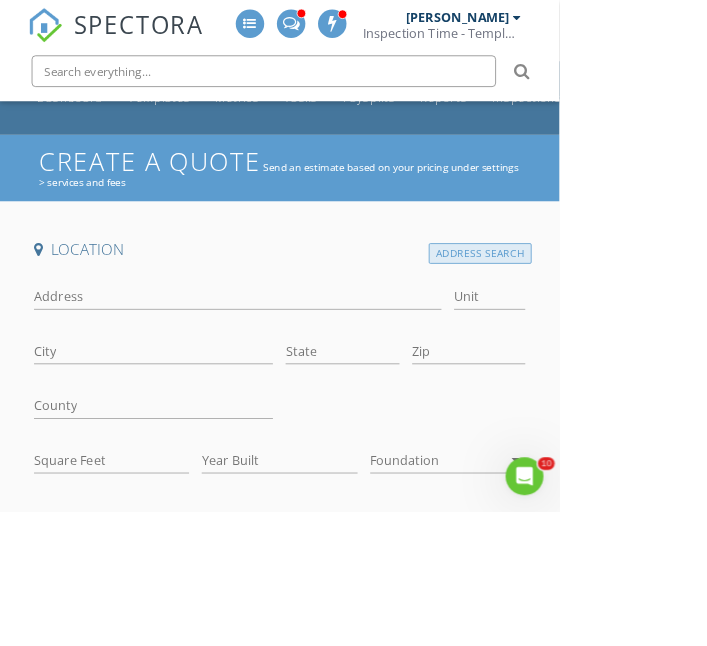 click on "Address Search" at bounding box center [607, 320] 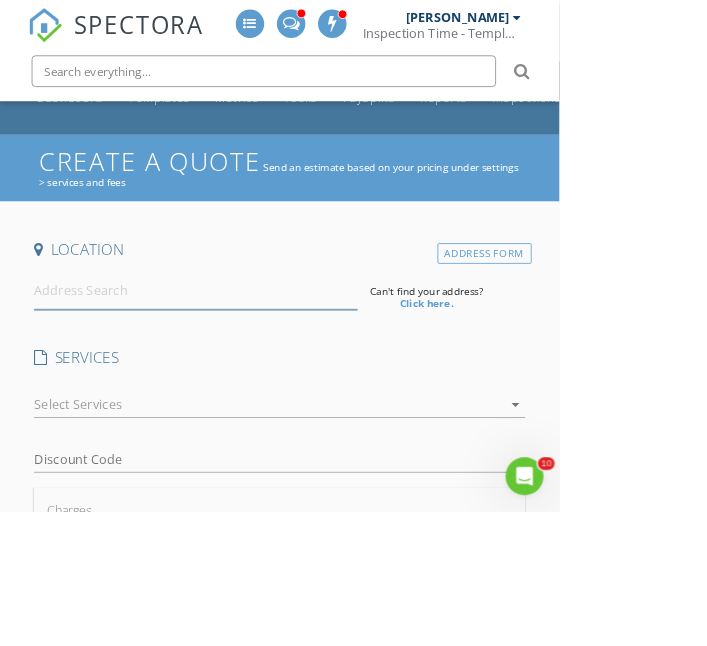 click at bounding box center [247, 366] 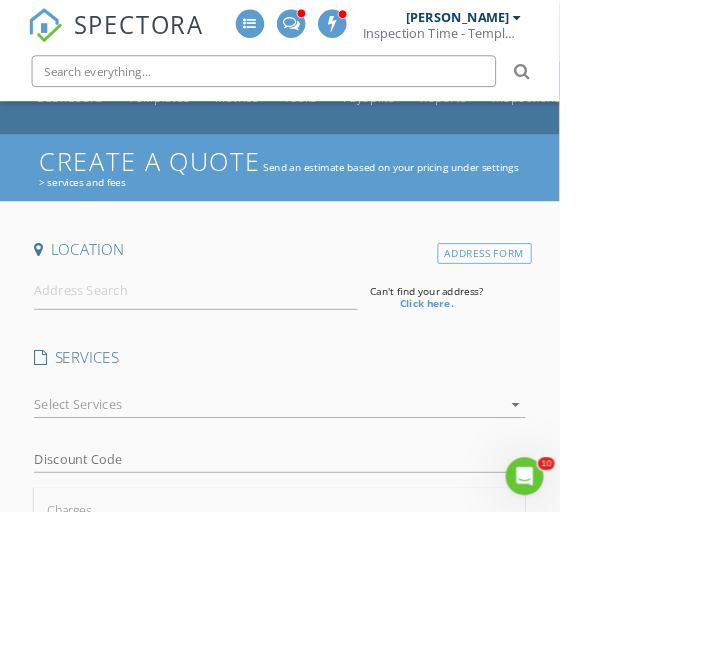 click at bounding box center (339, 511) 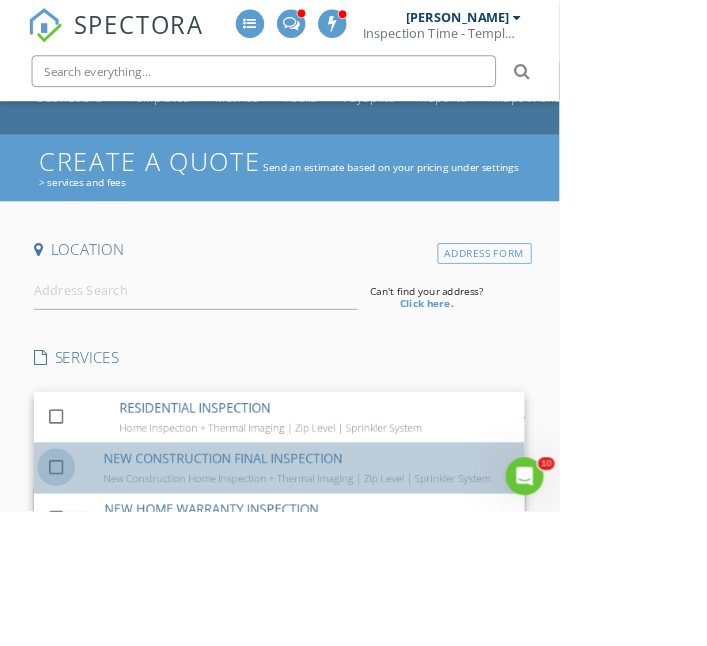 click at bounding box center (71, 590) 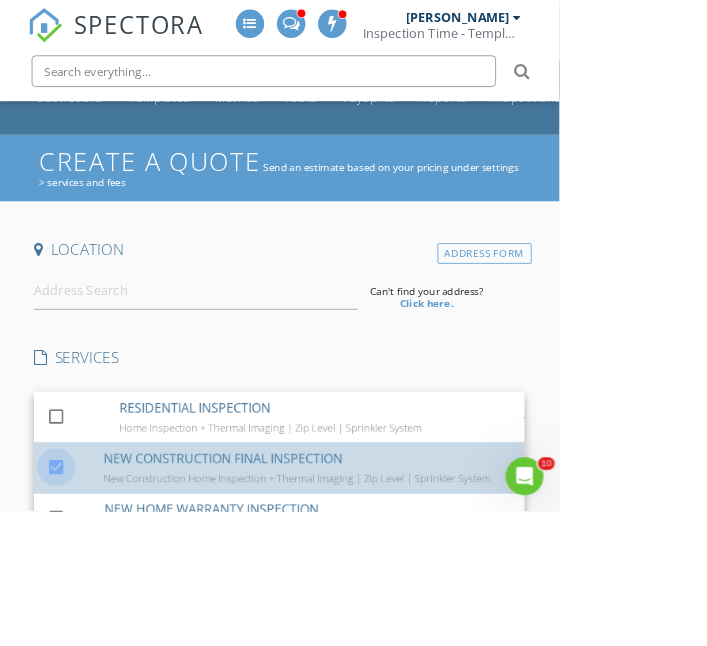 click on "SPECTORA
Aaron Davis
Inspection Time - Temple/Waco
Role:
Inspector
Change Role
Dashboard
New Inspection
Inspections
Calendar
Template Editor
Contacts
Automations
Team
Metrics
Payments
Data Exports
Billing
Conversations
Tasks
Reporting
Advanced
Equipment
Settings
What's New
Sign Out
Change Active Role
Your account has more than one possible role. Please choose how you'd like to view the site:
Company/Agency
City
Role
Dashboard
Templates
Metrics
Tasks
Paysplits
Pay Reports
Inspections
Settings
Support Center
check_box_outline_blank" at bounding box center (353, 865) 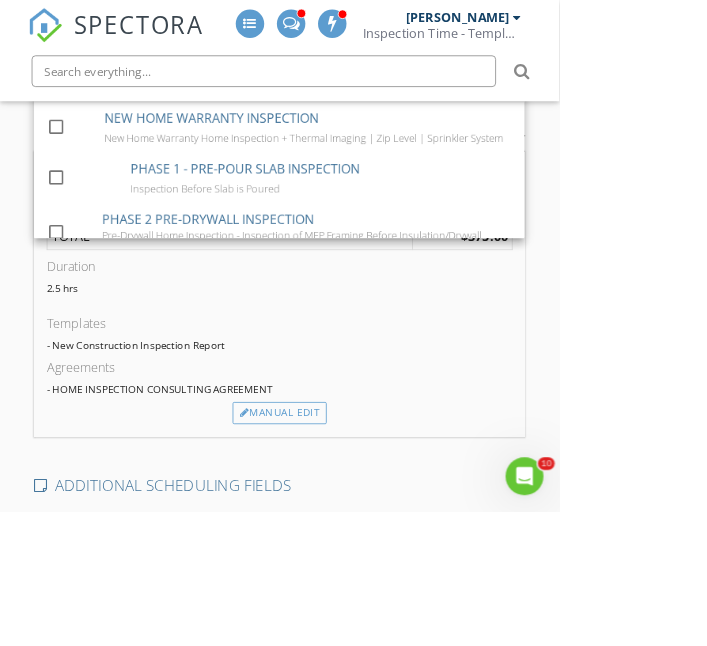 scroll, scrollTop: 561, scrollLeft: 0, axis: vertical 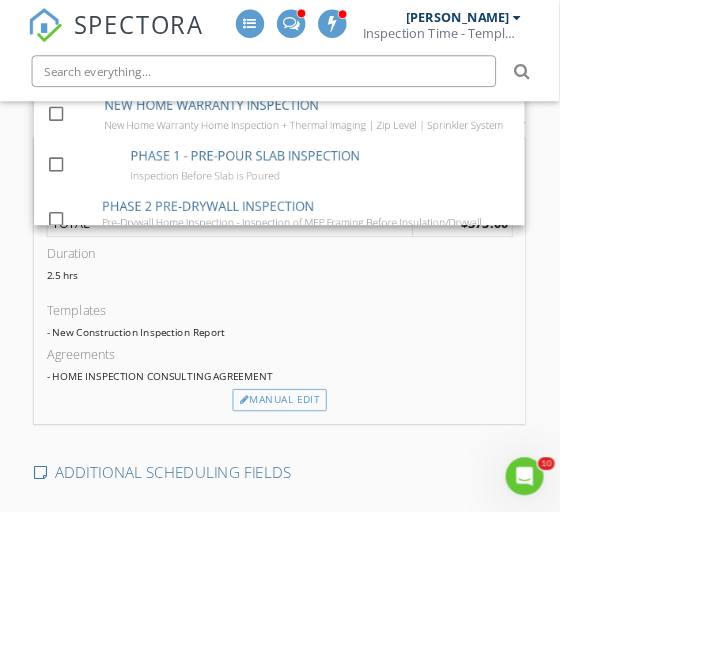 click on "Charges    NEW CONSTRUCTION FINAL INSPECTION
$375.00 (Base)
$375.00    TOTAL   $375.00    Duration    2.5 hrs      Templates
- New Construction Inspection Report
Agreements
- HOME INSPECTION CONSULTING AGREEMENT
Manual Edit" at bounding box center (353, 356) 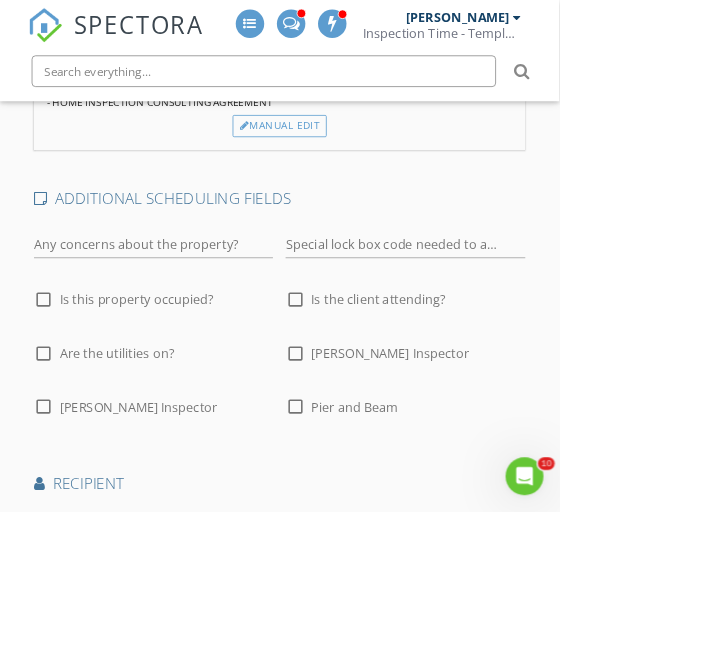 scroll, scrollTop: 907, scrollLeft: 0, axis: vertical 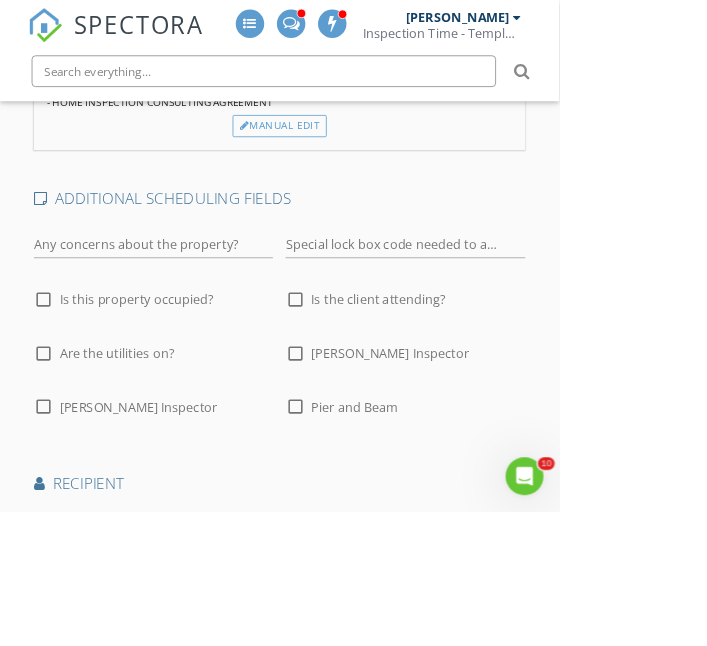 click at bounding box center [194, 671] 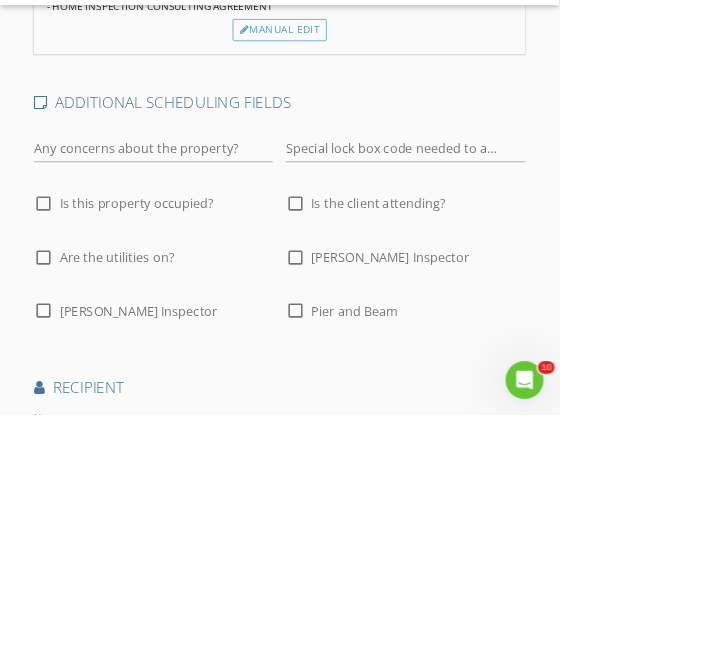 scroll, scrollTop: 942, scrollLeft: 0, axis: vertical 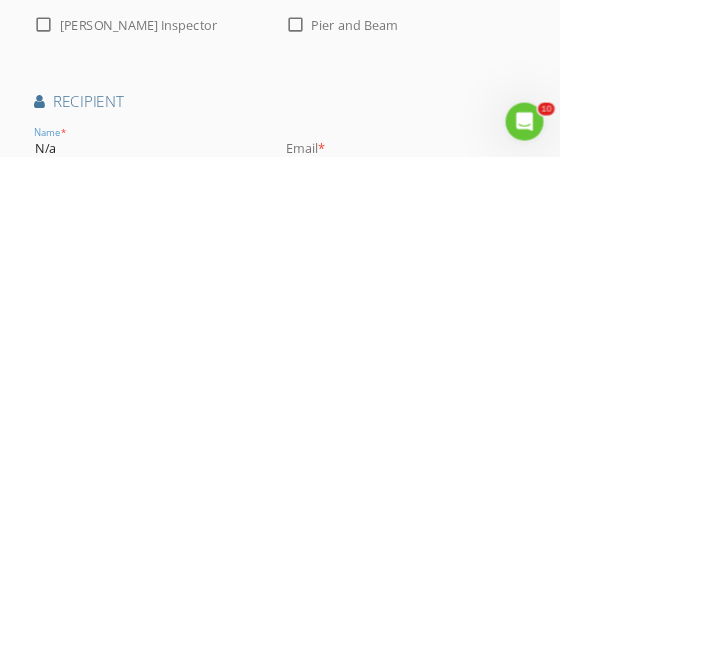 type on "N/a" 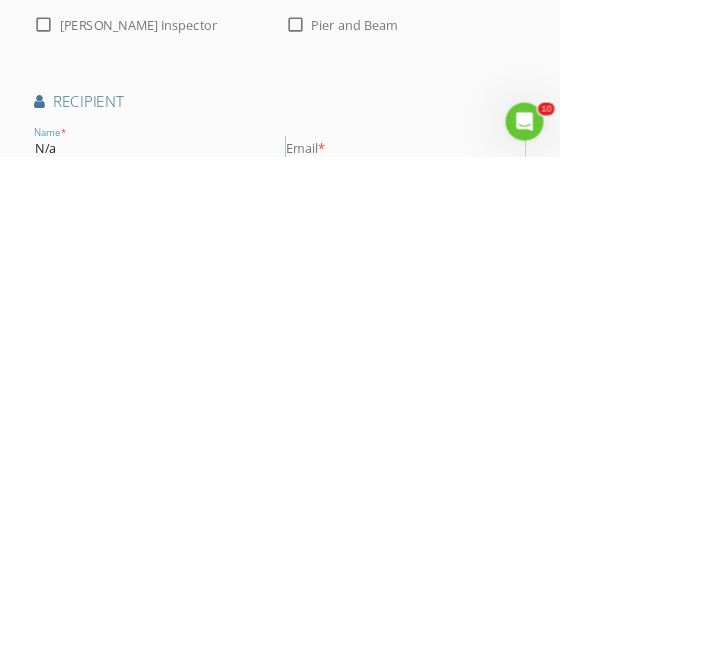 click at bounding box center (512, 636) 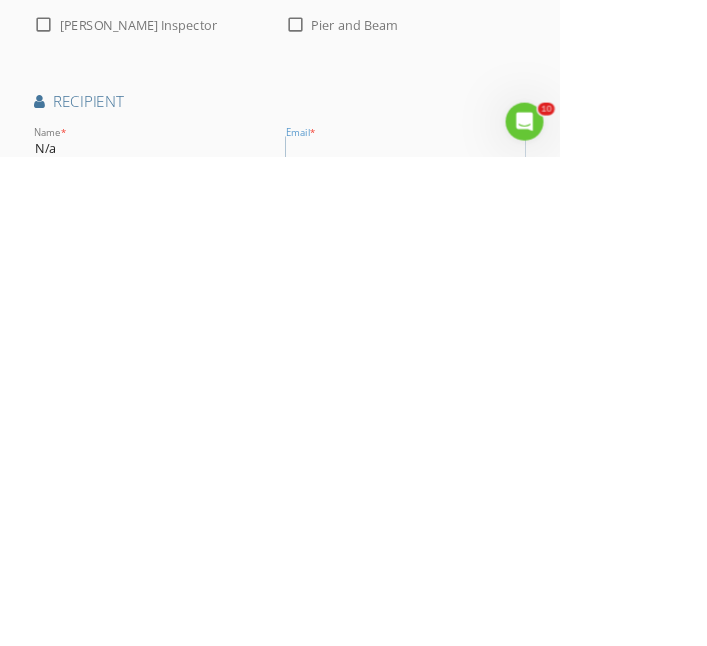 scroll, scrollTop: 942, scrollLeft: 0, axis: vertical 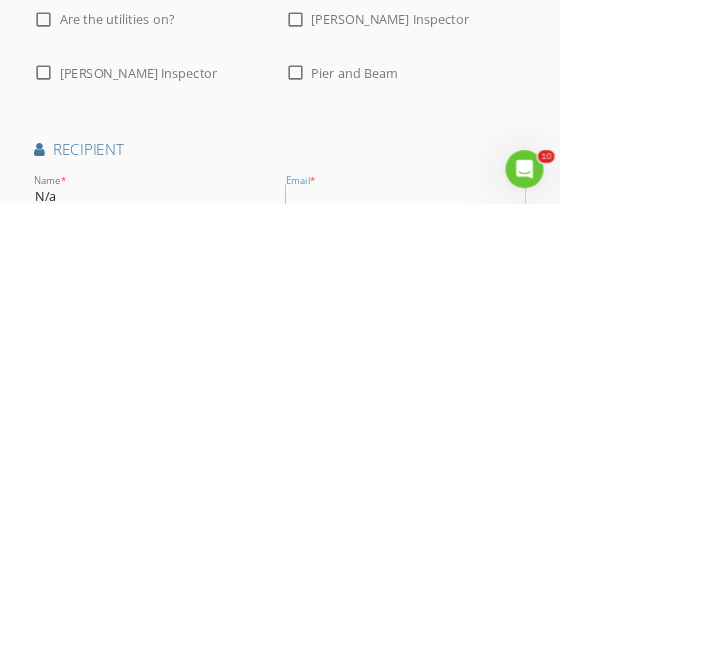 paste on "mailto:dhruvandmaalini@gmail.com" 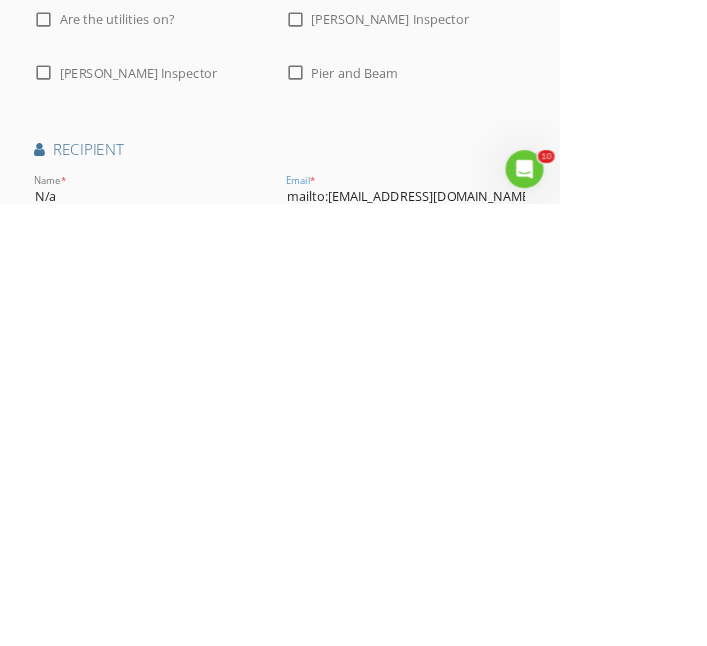 click at bounding box center [180, 705] 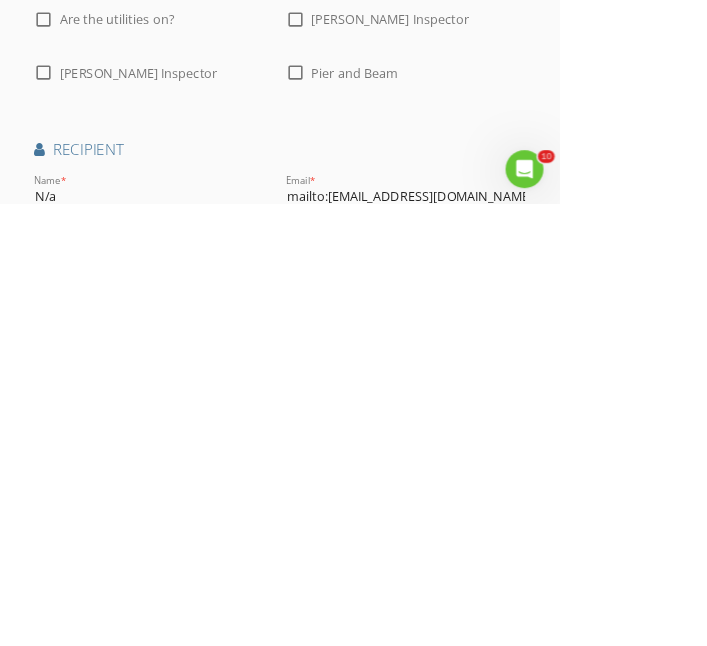 scroll, scrollTop: 942, scrollLeft: 0, axis: vertical 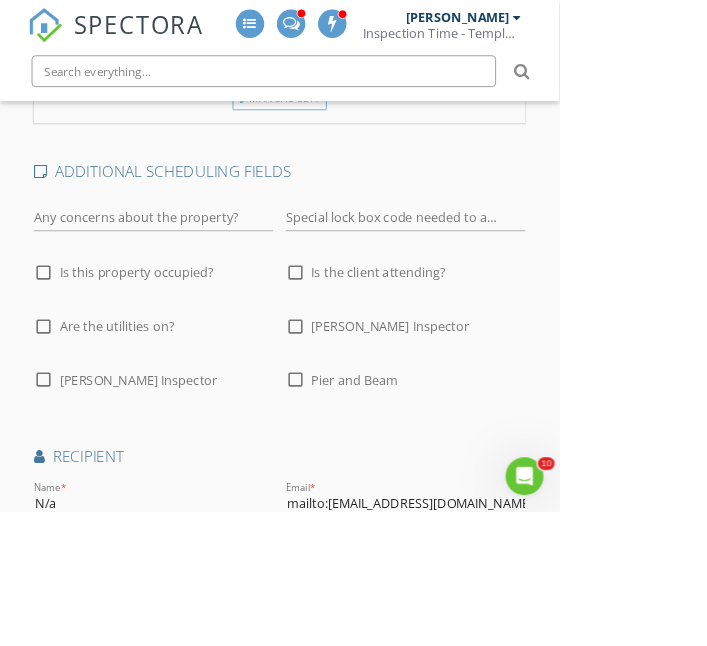 click on "Buyer" at bounding box center (194, 685) 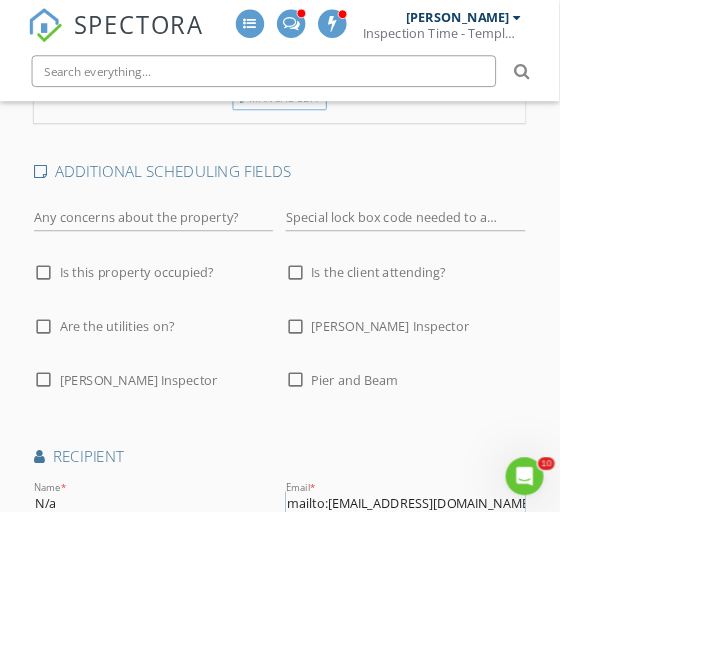 click on "mailto:dhruvandmaalini@gmail.com" at bounding box center [512, 636] 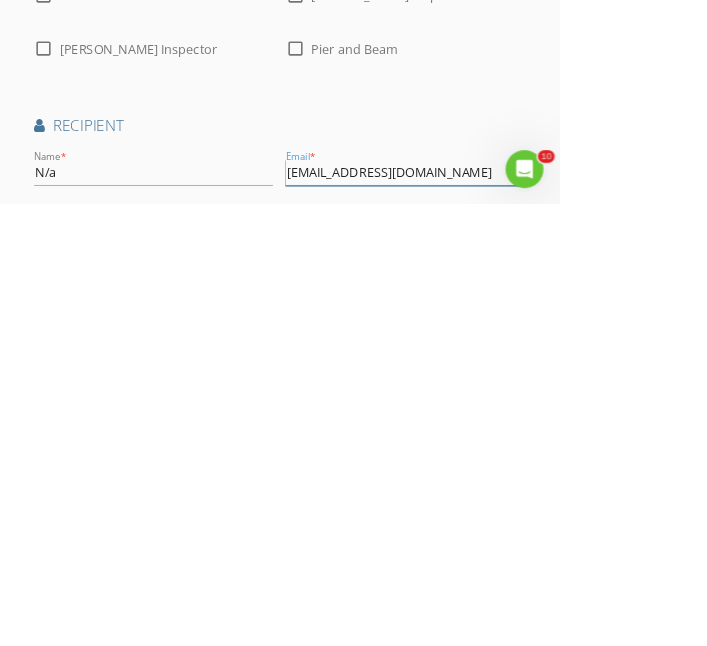 scroll, scrollTop: 972, scrollLeft: 0, axis: vertical 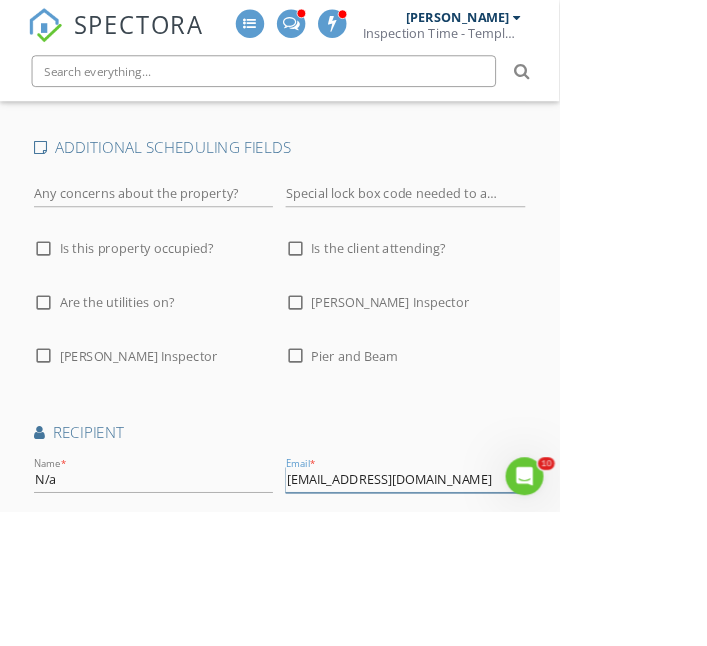 type on "dhruvandmaalini@gmail.com" 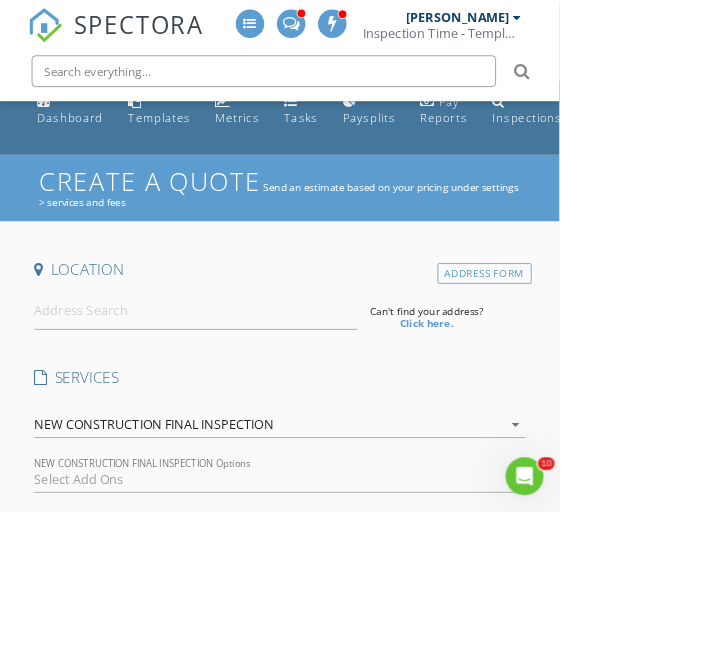 scroll, scrollTop: 0, scrollLeft: 0, axis: both 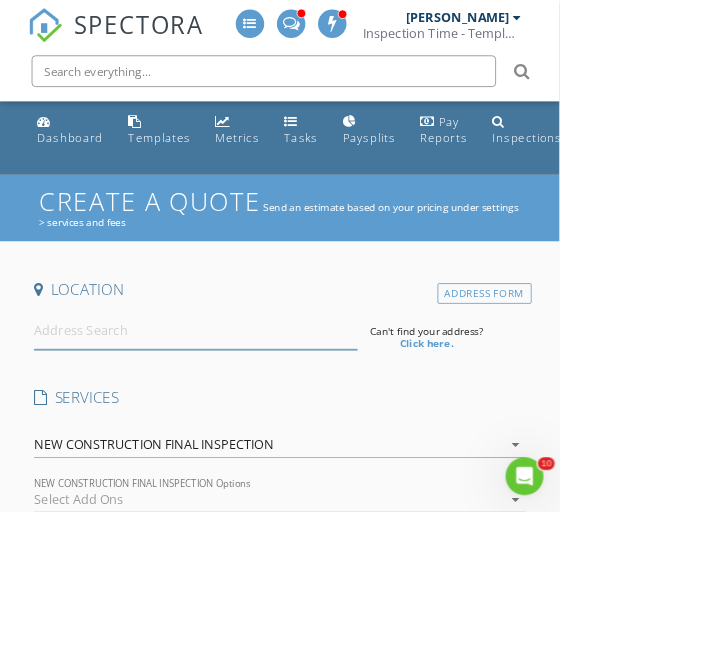 click at bounding box center [247, 417] 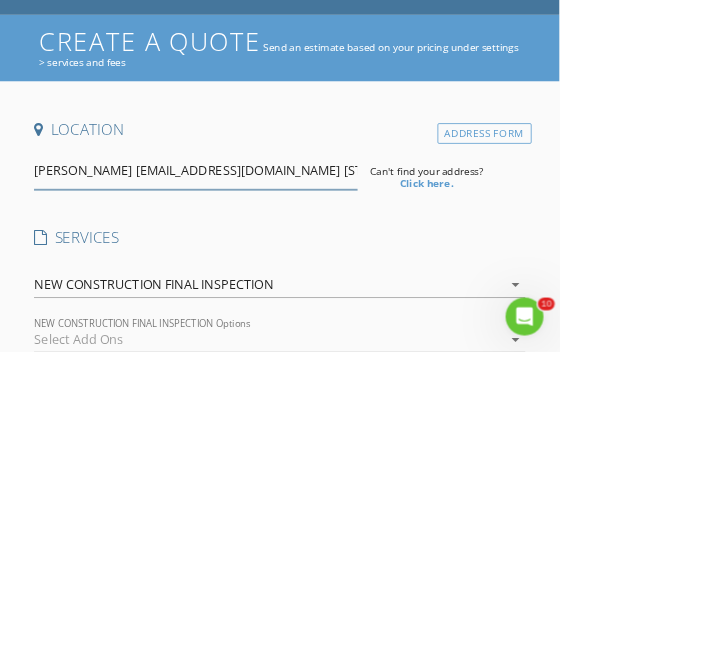 scroll, scrollTop: 0, scrollLeft: 188, axis: horizontal 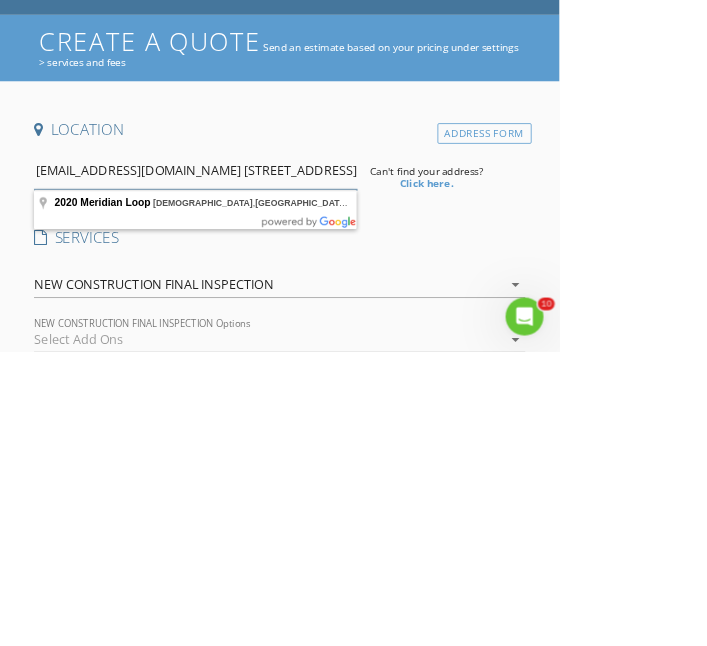 click on "Dhruv Soni dhruvandmaalini@gmail.com 2020 Meridian Loop, Temple, TX 76502" at bounding box center [247, 417] 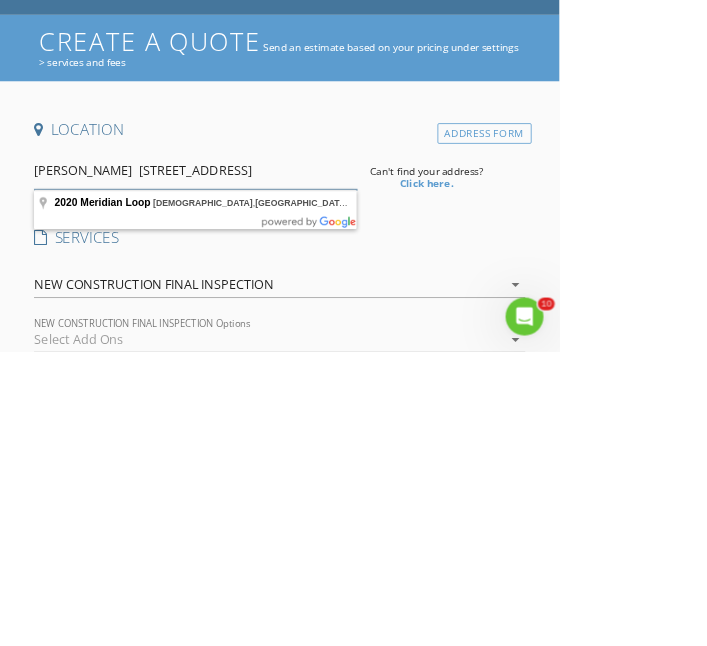 scroll, scrollTop: 0, scrollLeft: 0, axis: both 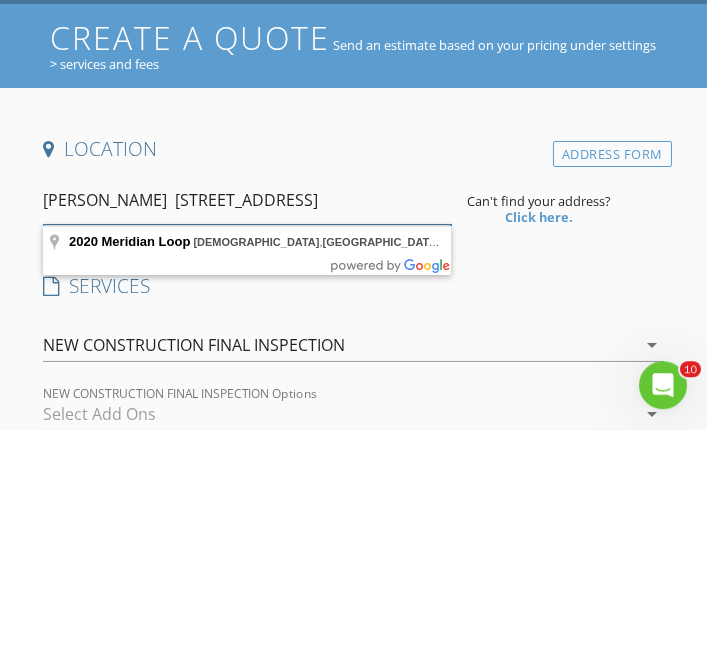 click on "Dhruv Soni  2020 Meridian Loop, Temple, TX 76502" at bounding box center (247, 417) 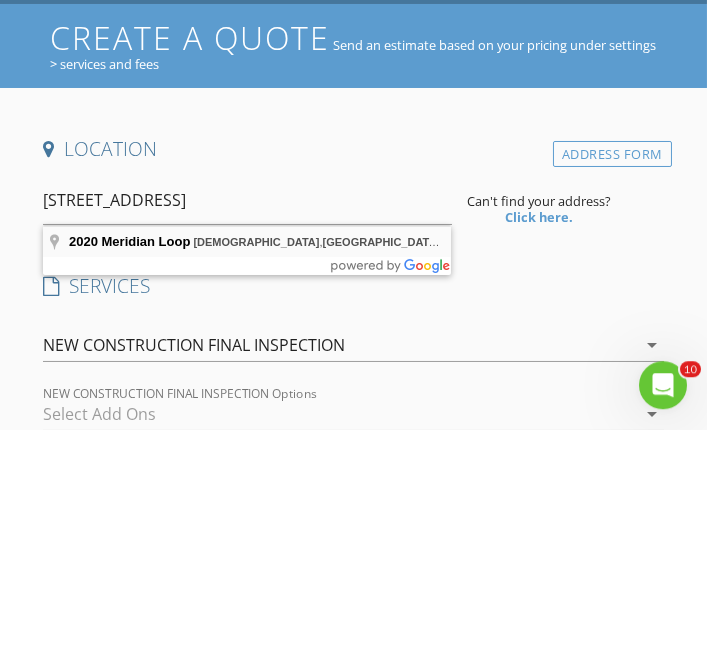 type on "2020 Meridian Loop, Temple, TX 76502, USA" 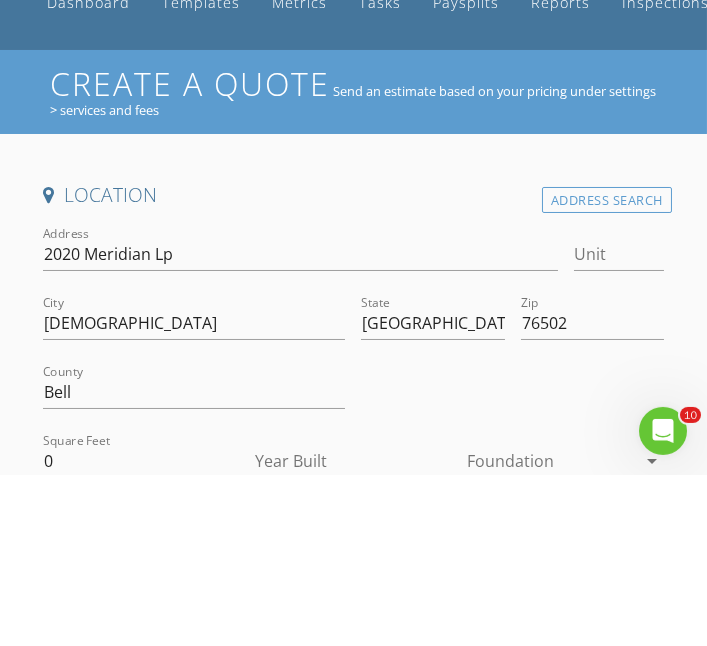 click at bounding box center (552, 632) 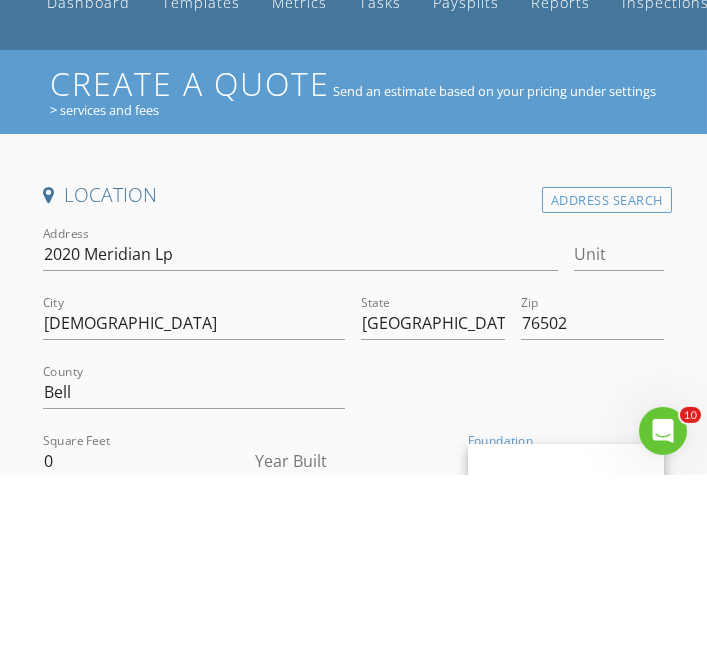 click on "Year Built" at bounding box center [353, 632] 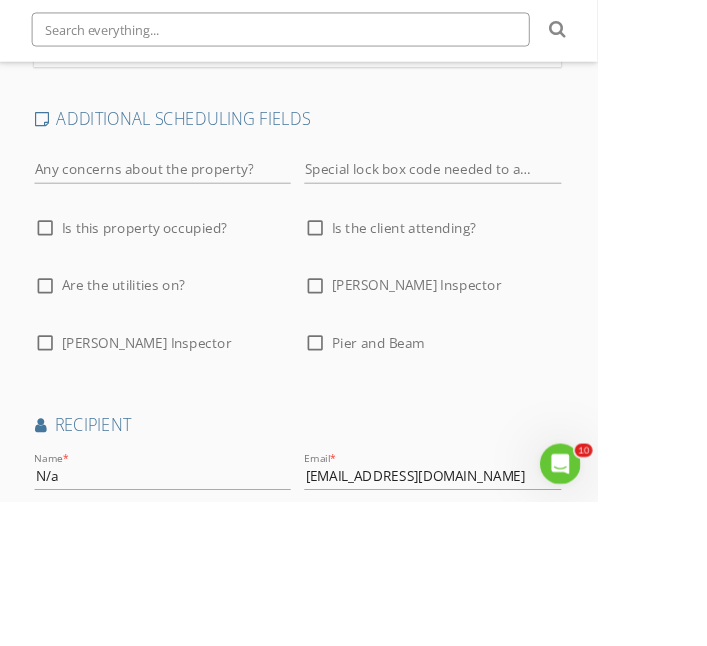 scroll, scrollTop: 1254, scrollLeft: 0, axis: vertical 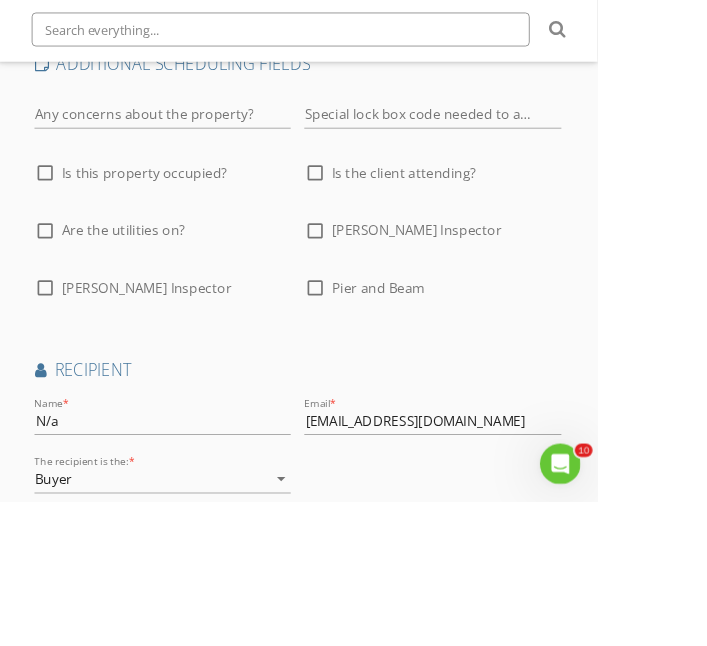 type on "2025" 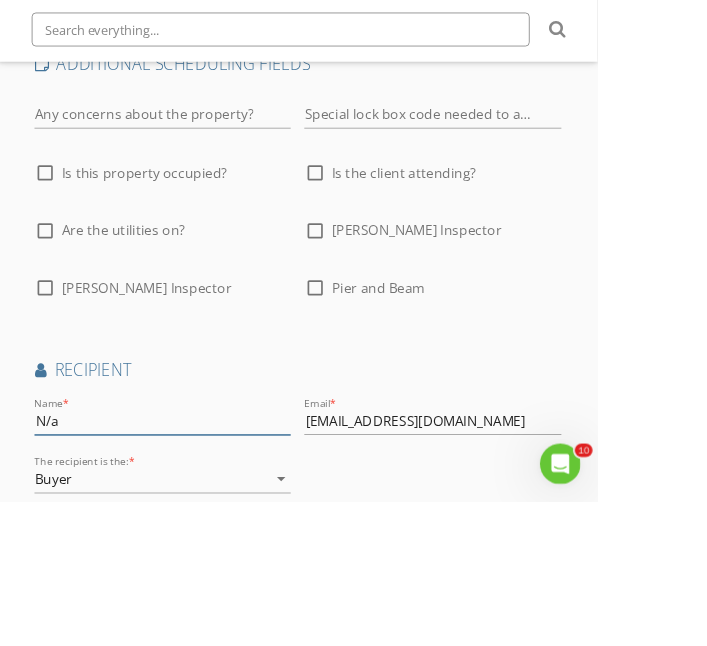 click on "N/a" at bounding box center (194, 551) 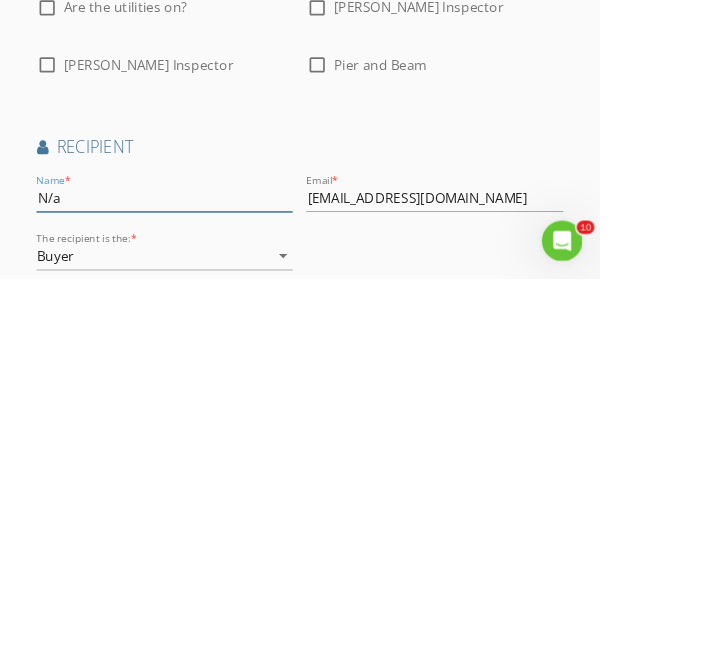 scroll, scrollTop: 1254, scrollLeft: 0, axis: vertical 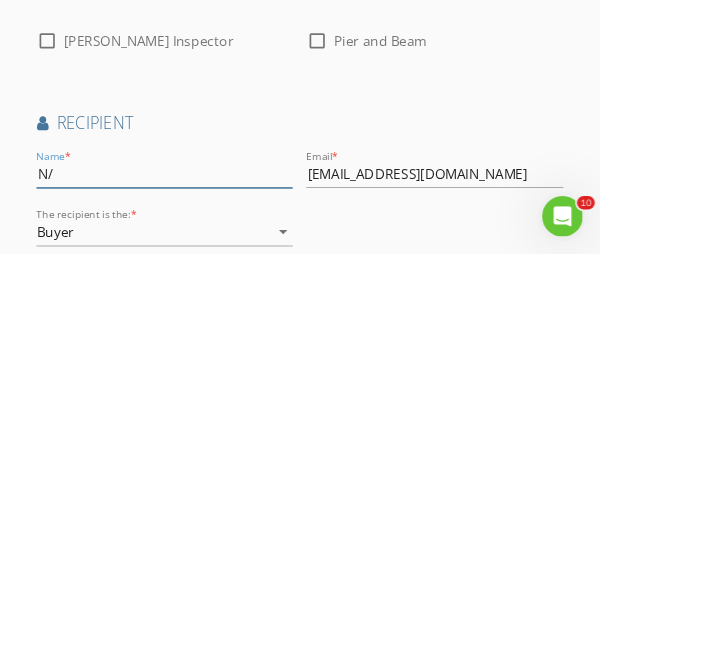 type on "N" 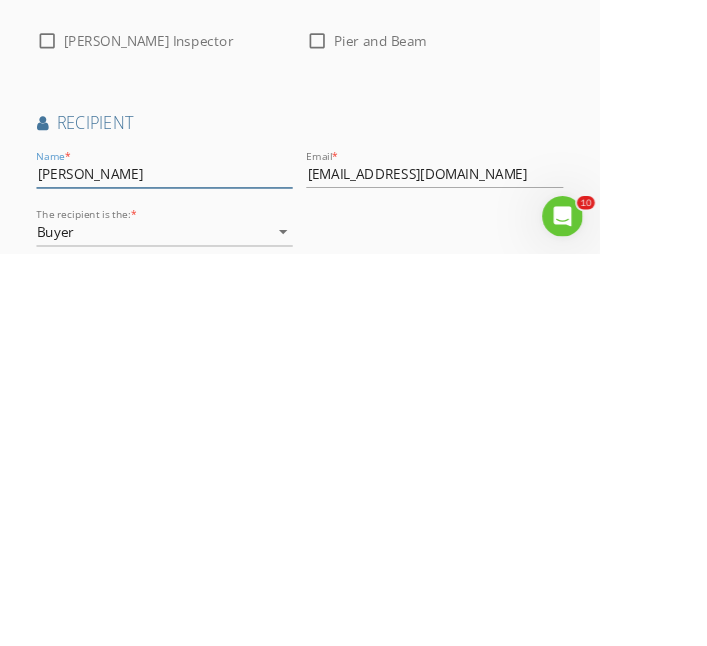 scroll, scrollTop: 1254, scrollLeft: 0, axis: vertical 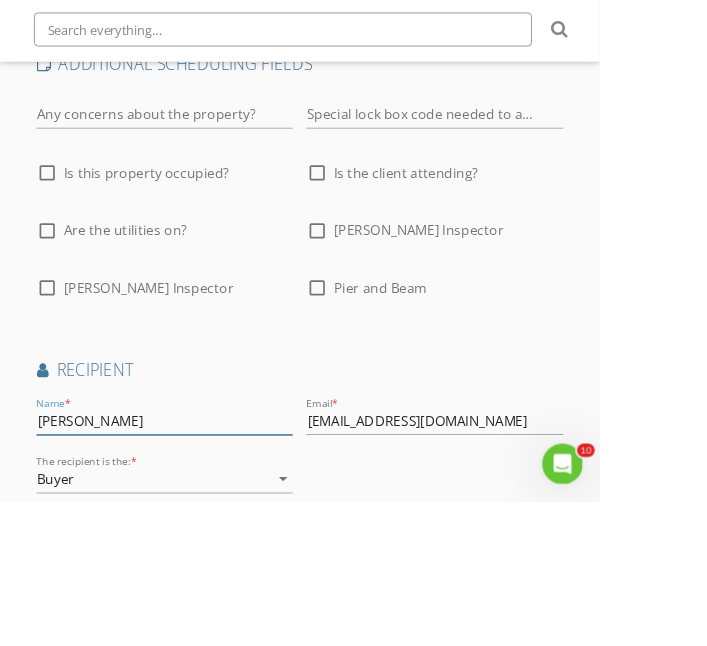 type on "Dhruv Soni" 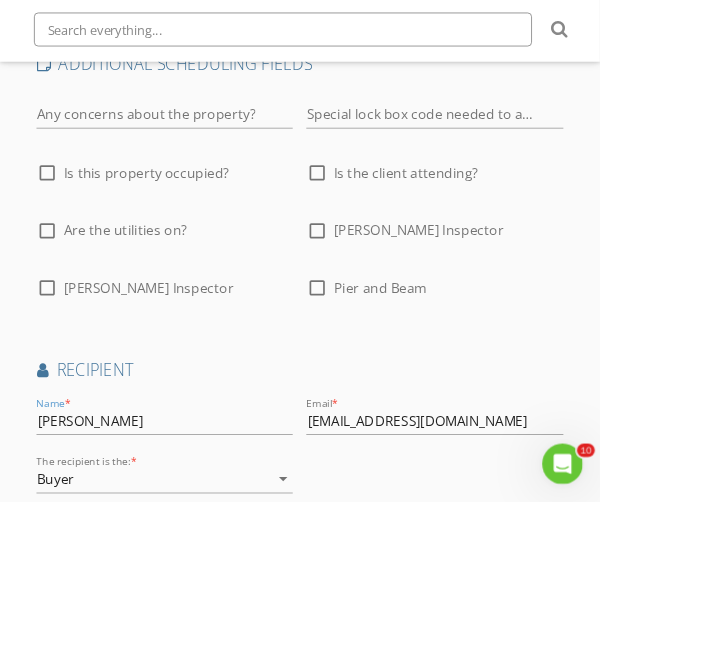 click on "Save Quote" at bounding box center (353, 731) 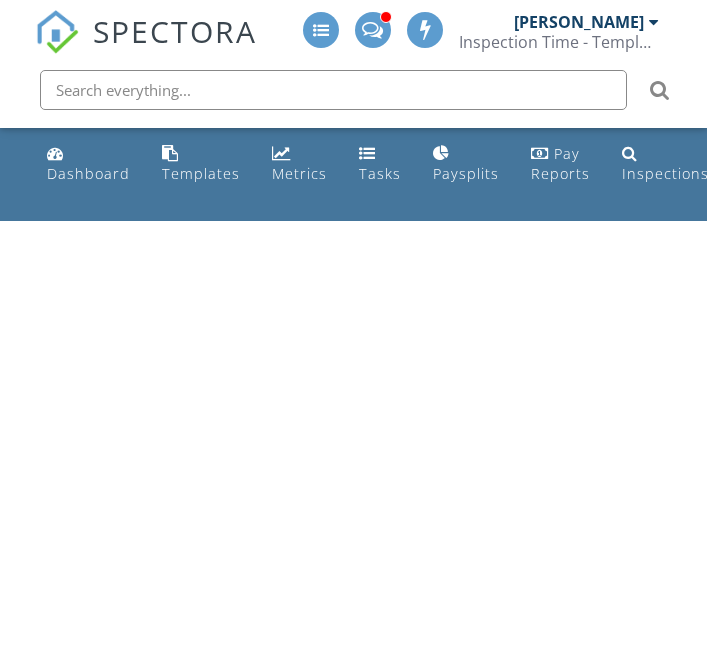 scroll, scrollTop: 0, scrollLeft: 0, axis: both 